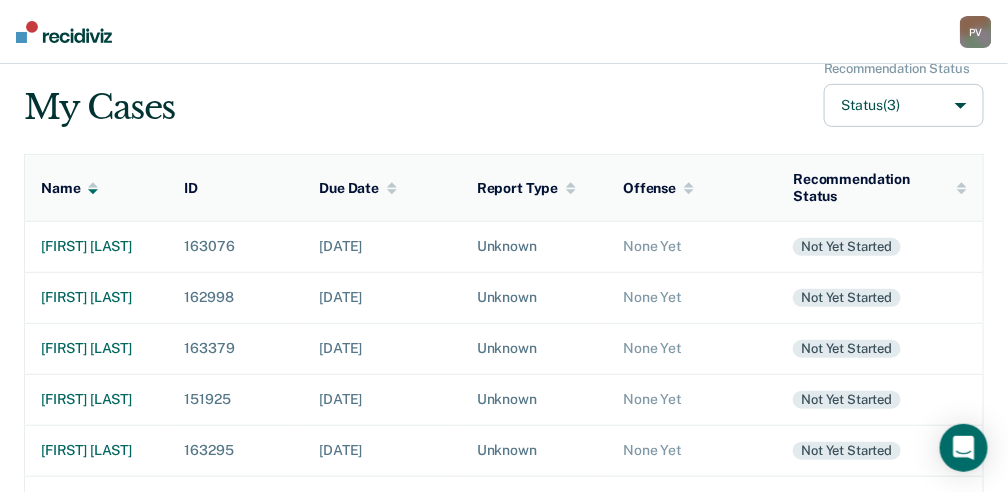 scroll, scrollTop: 200, scrollLeft: 0, axis: vertical 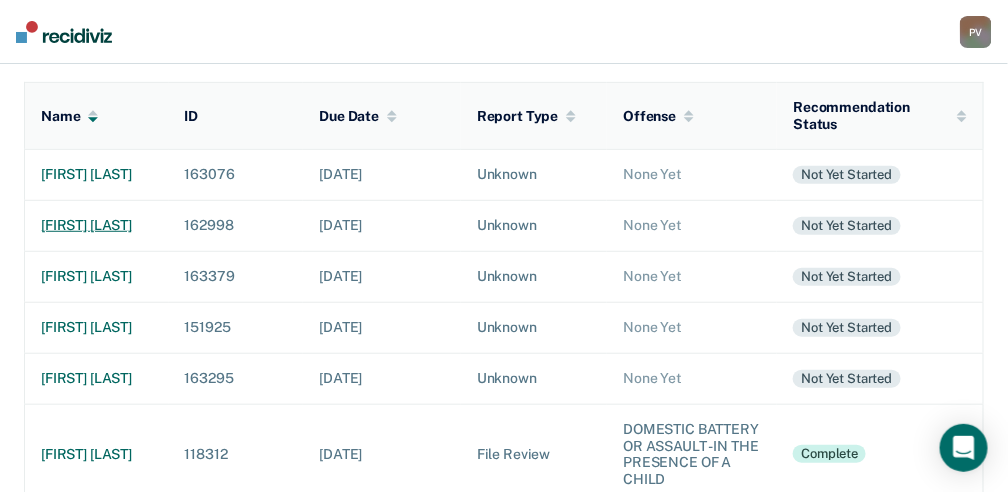 click on "[FIRST] [LAST]" at bounding box center (97, 225) 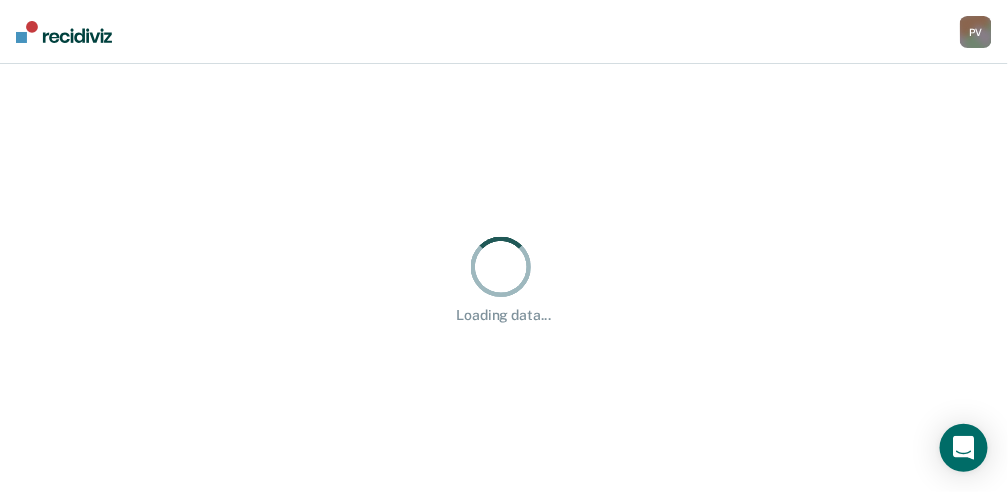 scroll, scrollTop: 0, scrollLeft: 0, axis: both 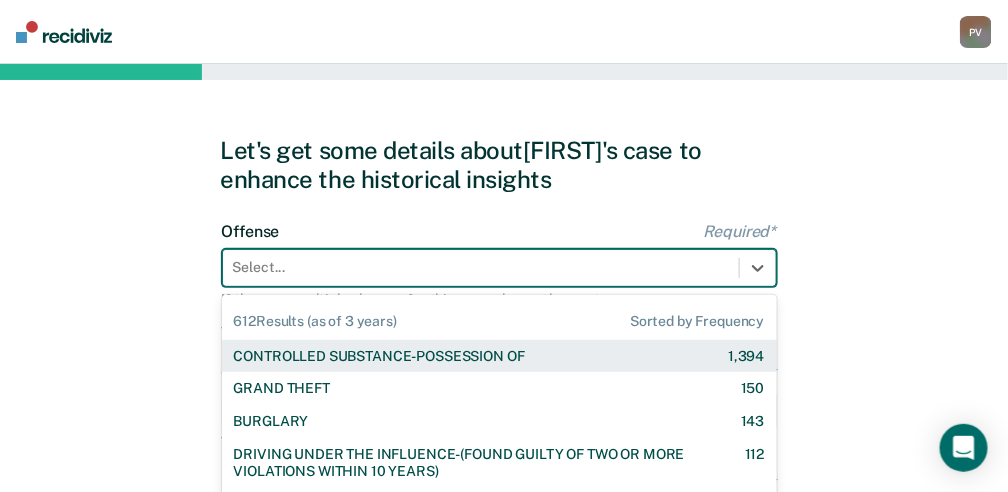 click on "CONTROLLED SUBSTANCE-POSSESSION OF 1,394 GRAND THEFT 150 BURGLARY 143 DRIVING UNDER THE INFLUENCE-(FOUND GUILTY OF TWO OR MORE VIOLATIONS WITHIN 10 YEARS) 112 DRIVING UNDER THE INFLUENCE-(2ND OFFENSE FELONY VIOLATION WITHIN 15 YEARS) 86 POSSESSION OF A CONTROLLED SUBSTANCE WITH THE INTENT TO DELIVER 83 ASSAULT-AGGRAVATED 80 WEAPON-UNLAWFUL POSSESSION BY CONVICTED FELON 63 BATTERY-DOMESTIC VIOLENCE WITH TRAUMATIC INJURY 60 DRIVING UNDER THE INFLUENCE I18-8004 {M} 57 ELUDING A POLICE OFFICER IN A MOTOR VEHICLE 55 DRIVING UNDER THE INFLUENCE-(THIRD OR SUBSEQUENT OFFENSE) 35 FORGERY 31 PROPERTY-MALICIOUS INJURY TO PROPERTY 30 ASSAULT-DOMESTIC VIOLENCE I18-918(3)(A) {M} 29 CHILDREN-INJURY TO CHILD 28 25 24 23 DOMESTIC BATTERY OR ASSAULT -IN THE PRESENCE OF A CHILD 23 9" at bounding box center (499, 268) 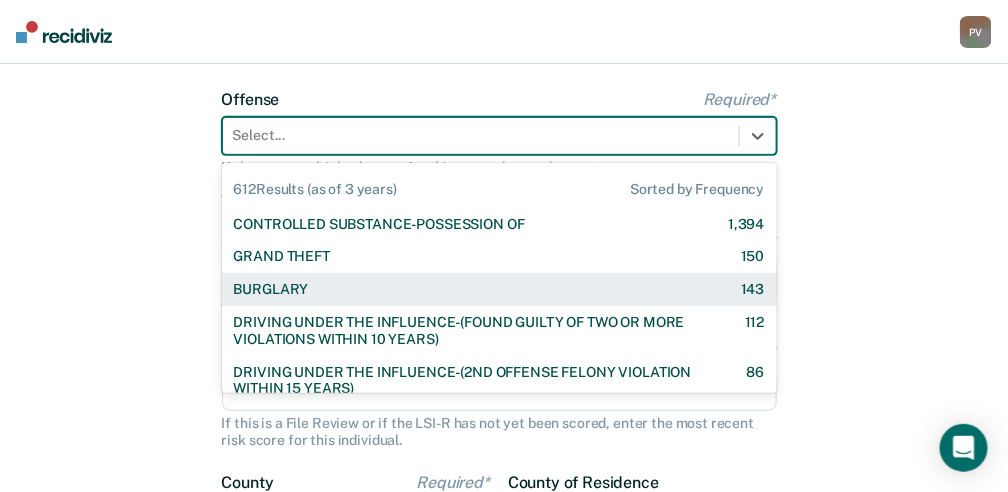 scroll, scrollTop: 151, scrollLeft: 0, axis: vertical 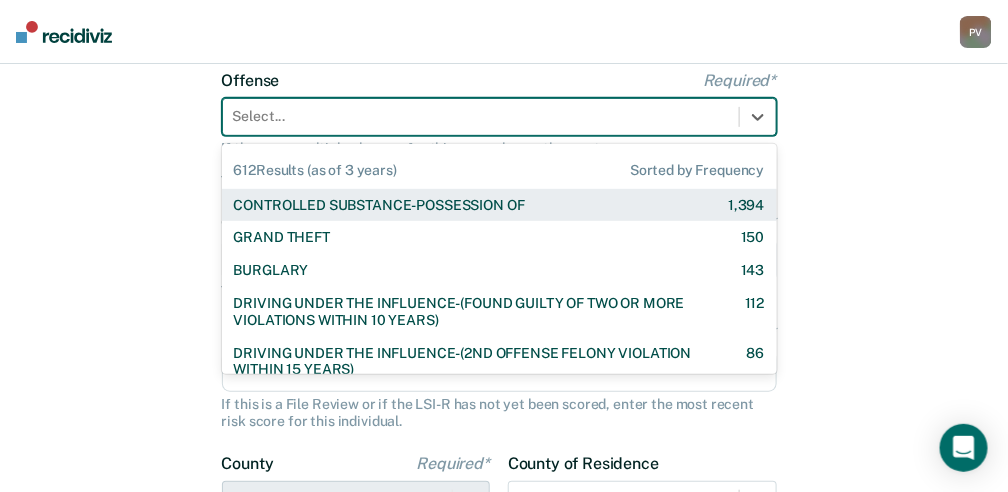 click on "CONTROLLED SUBSTANCE-POSSESSION OF" at bounding box center [379, 205] 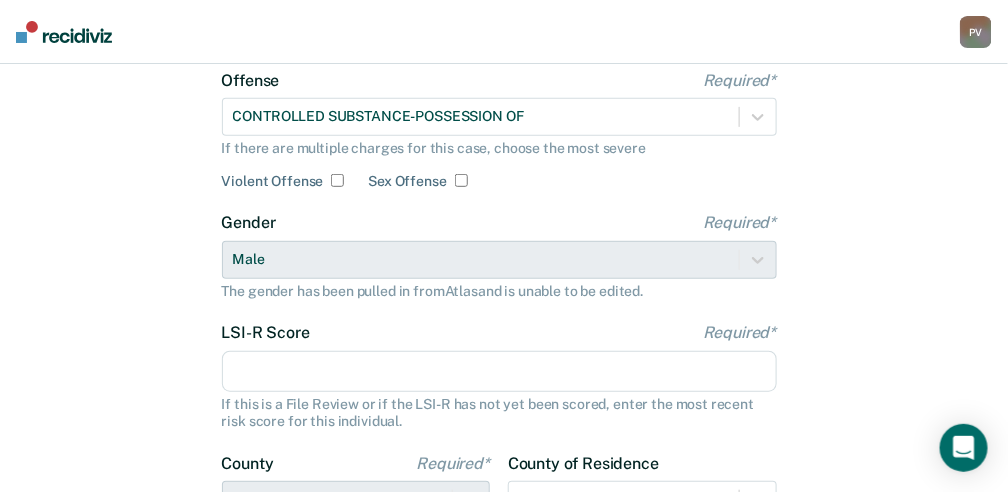click on "LSI-R Score  Required*" at bounding box center [499, 372] 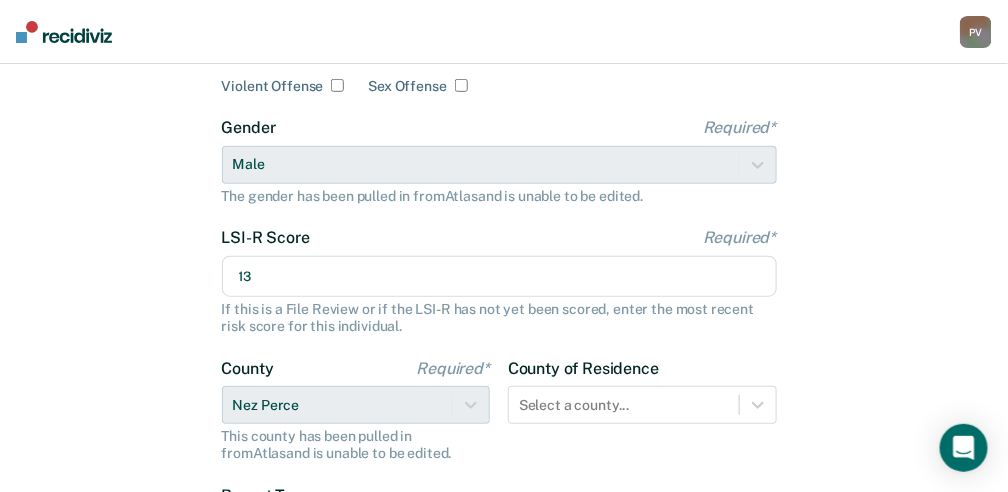 scroll, scrollTop: 284, scrollLeft: 0, axis: vertical 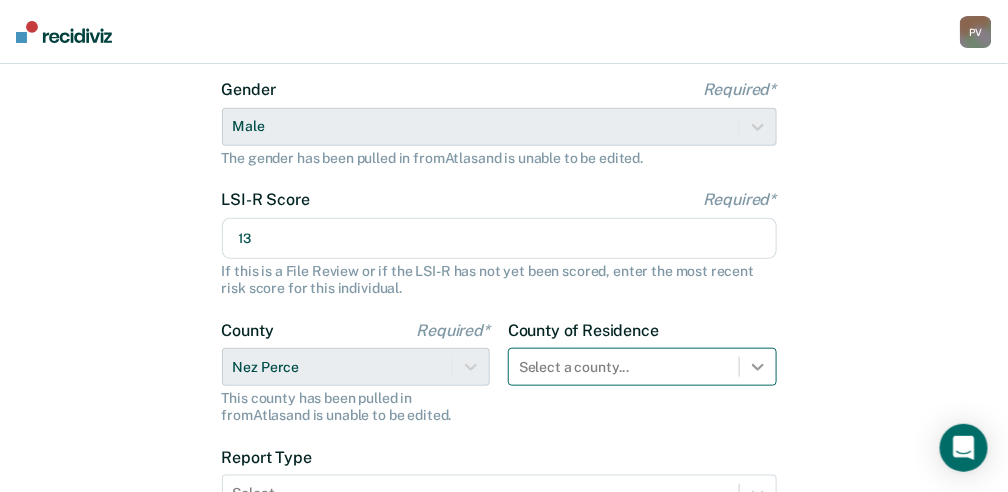 type on "13" 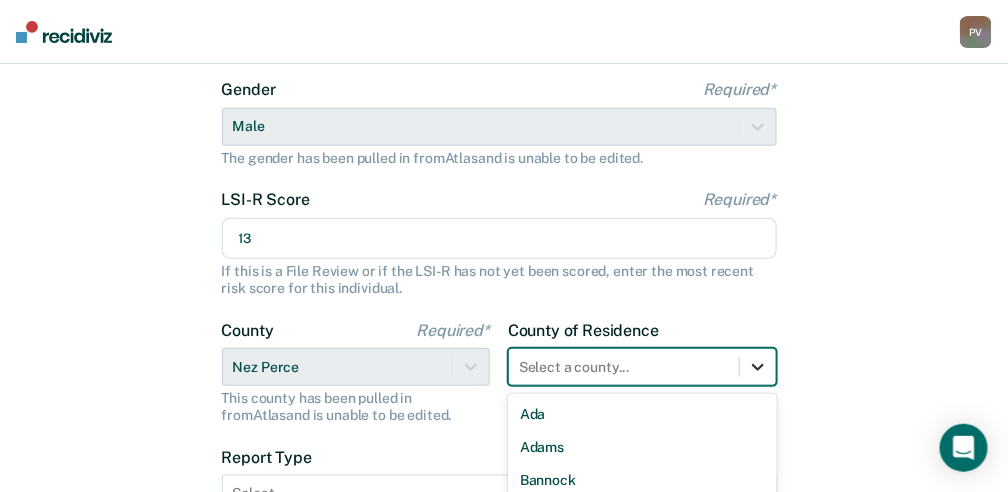 scroll, scrollTop: 484, scrollLeft: 0, axis: vertical 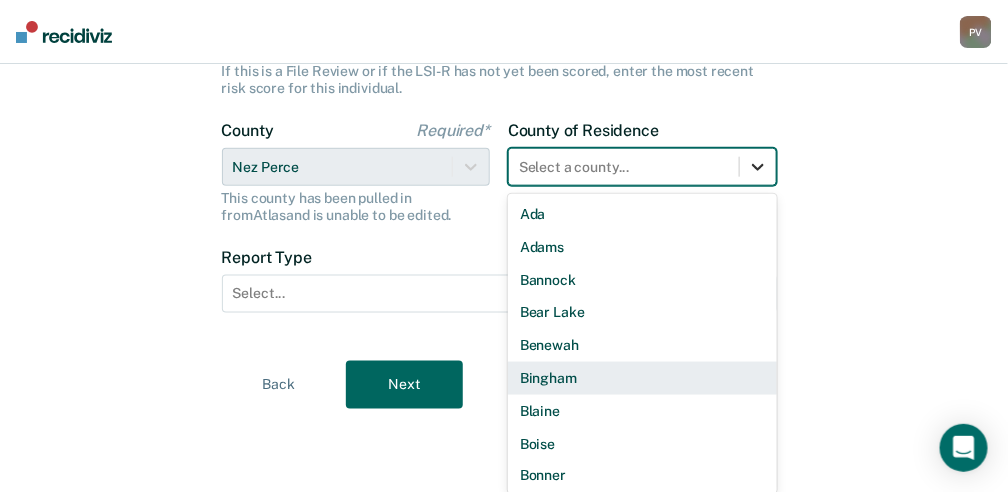 click on "Select a county... Ada Adams Bannock Bear Lake Benewah Bingham Blaine Boise Bonner Bonneville Boundary Butte Camas Canyon Caribou Cassia Clark Clearwater Custer Elmore Franklin Fremont Gem Gooding Idaho Jefferson Jerome Kootenai Latah Lemhi Lewis Lincoln Madison Minidoka Nez Perce Oneida Owyhee Payette Power Shoshone Teton Twin Falls Valley Washington" at bounding box center [642, 167] 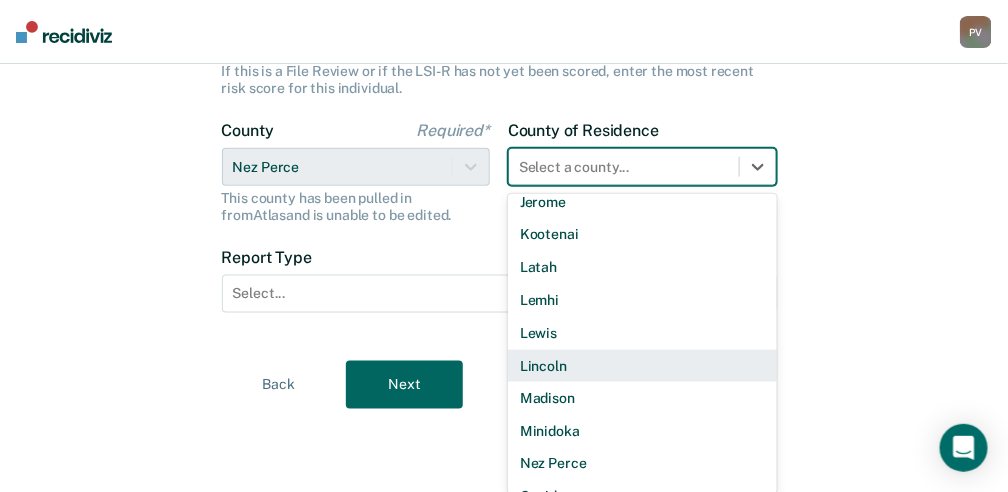 scroll, scrollTop: 684, scrollLeft: 0, axis: vertical 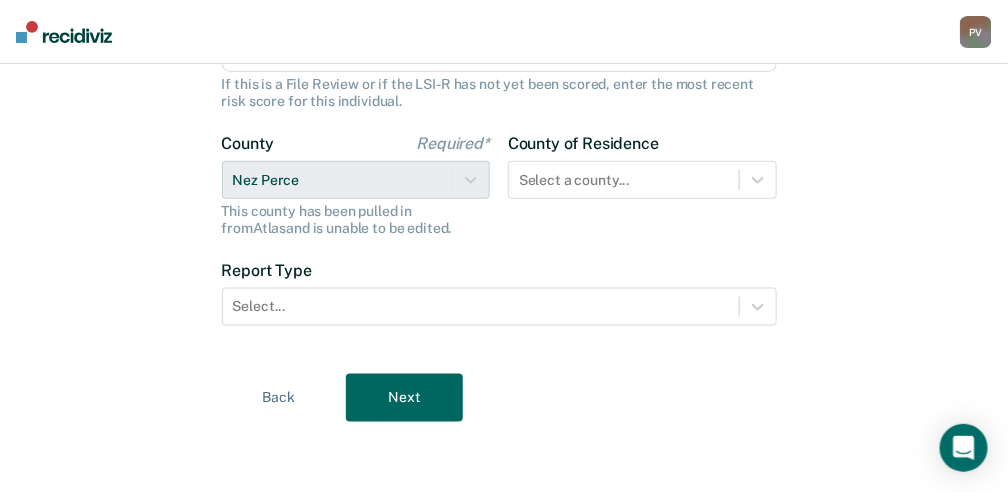 click on "Let's get some details about [FIRST]'s case to enhance the historical insights Offense Required* CONTROLLED SUBSTANCE-POSSESSION OF If there are multiple charges for this case, choose the most severe Violent Offense Sex Offense Gender Required* Male The gender has been pulled in from Atlas and is unable to be edited. LSI-R Score Required* 13 If this is a File Review or if the LSI-R has not yet been scored, enter the most recent risk score for this individual. County Required* Nez Perce This county has been pulled in from Atlas and is unable to be edited. County of Residence Select a county... Report Type Select... Back Next" at bounding box center [504, 43] 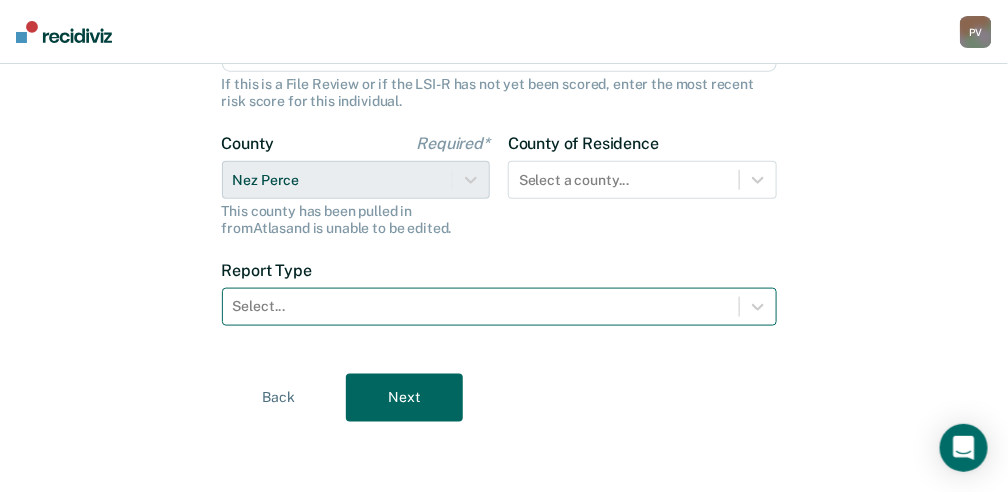 click at bounding box center [481, 306] 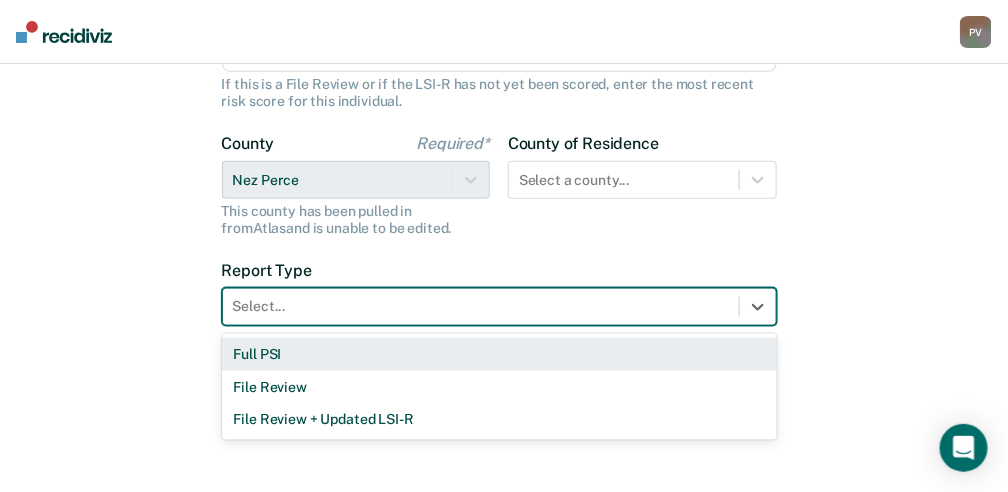 click on "Full PSI" at bounding box center (499, 354) 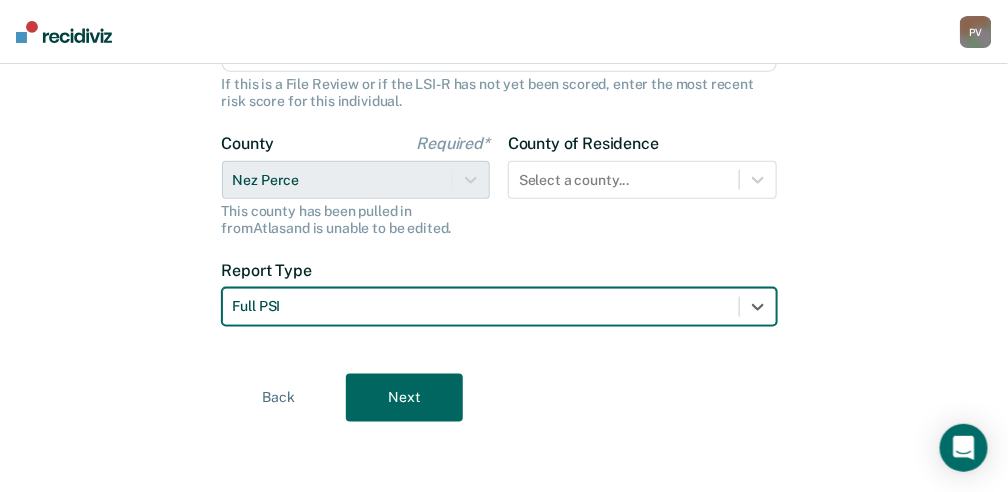 click on "Next" at bounding box center (404, 398) 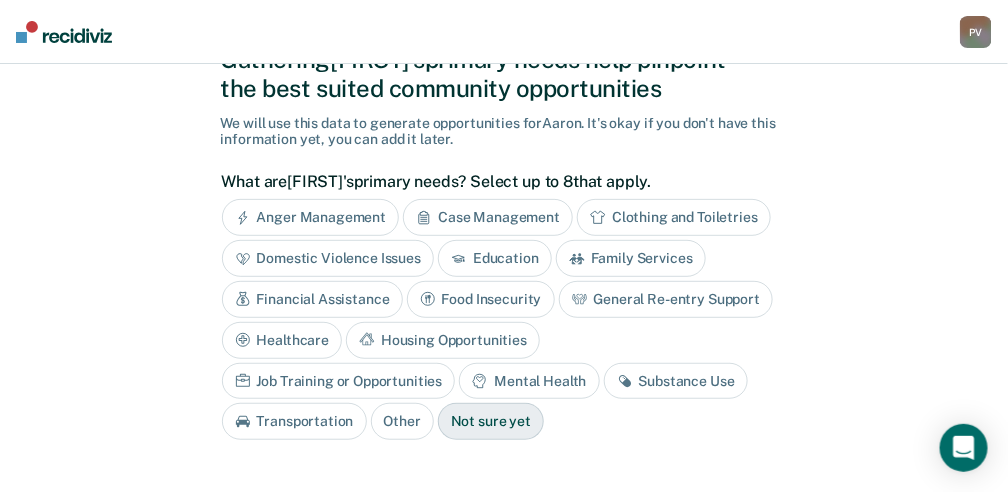 scroll, scrollTop: 84, scrollLeft: 0, axis: vertical 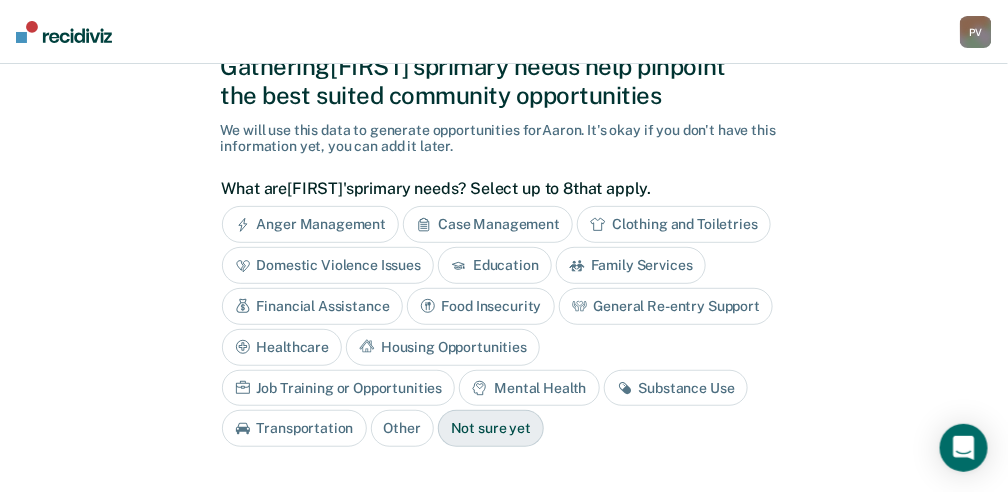 click on "Substance Use" at bounding box center (676, 388) 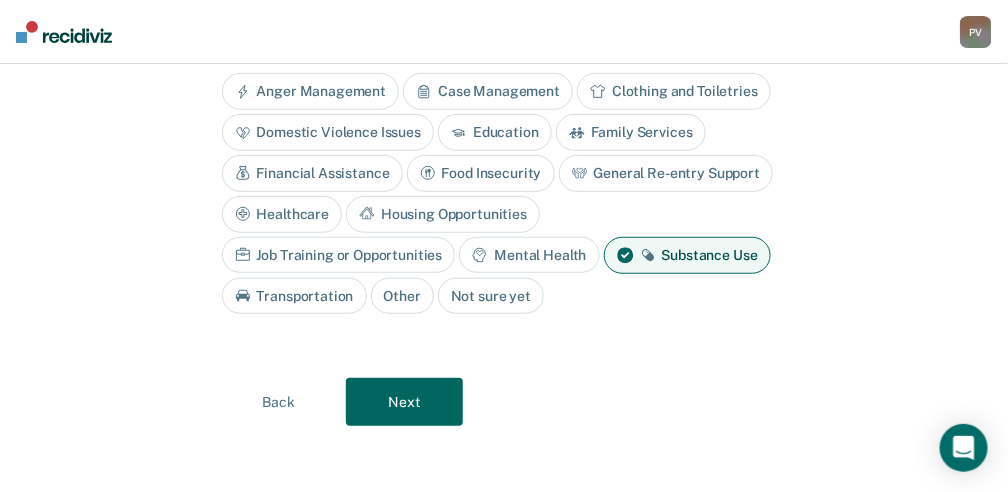 click on "Next" at bounding box center (404, 402) 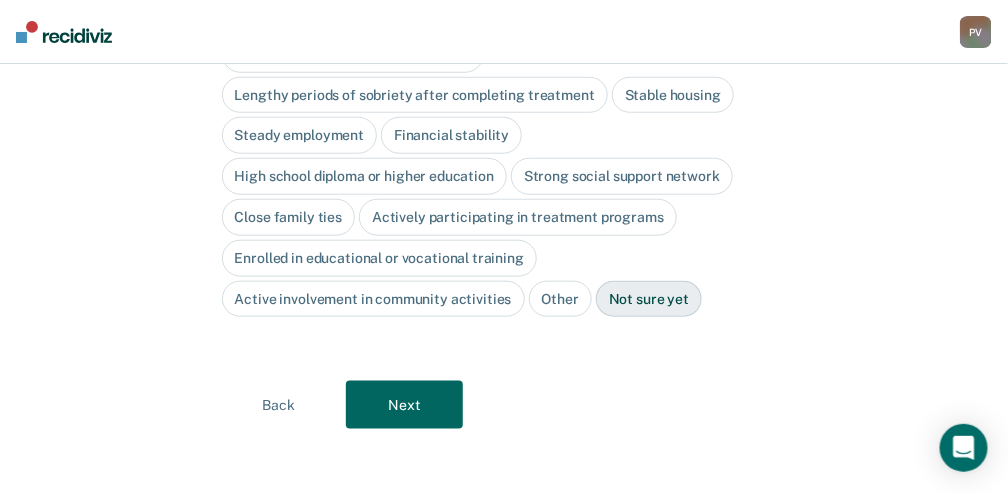 click on "Next" at bounding box center [404, 405] 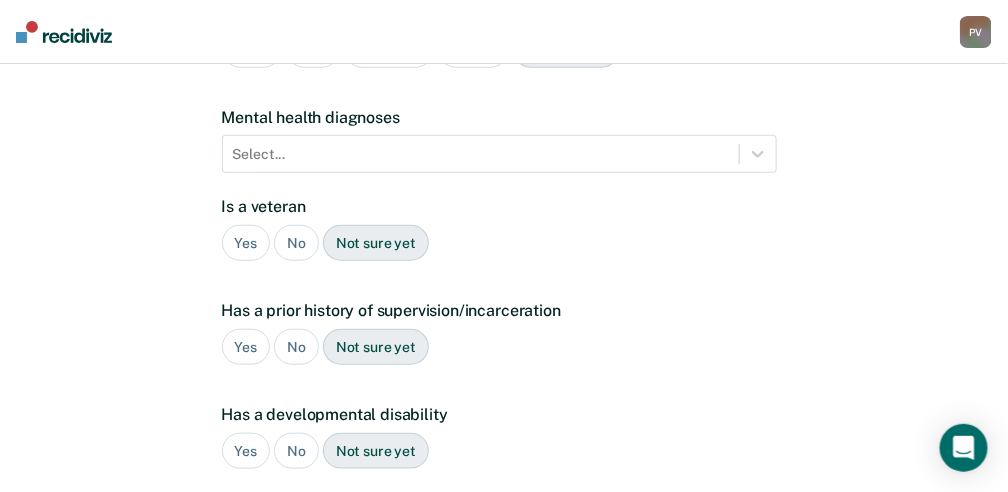 scroll, scrollTop: 22, scrollLeft: 0, axis: vertical 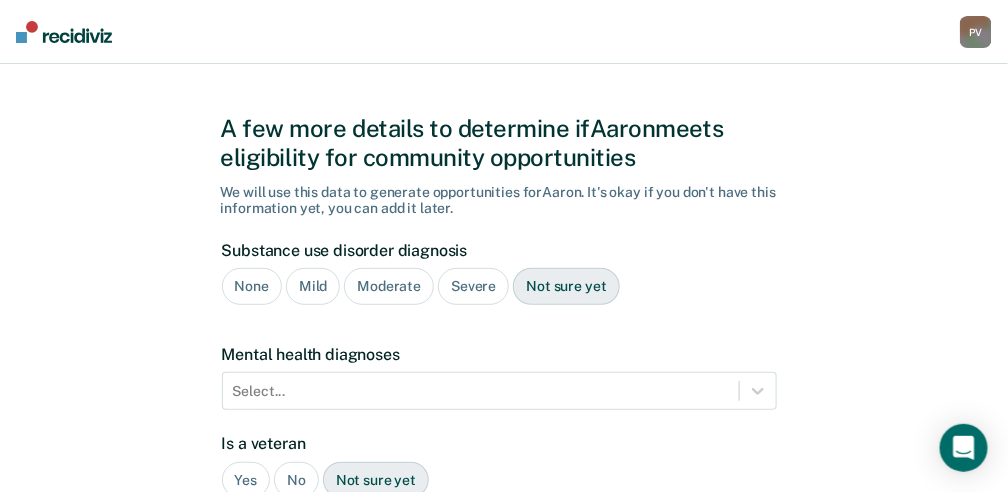 click on "Severe" at bounding box center [473, 286] 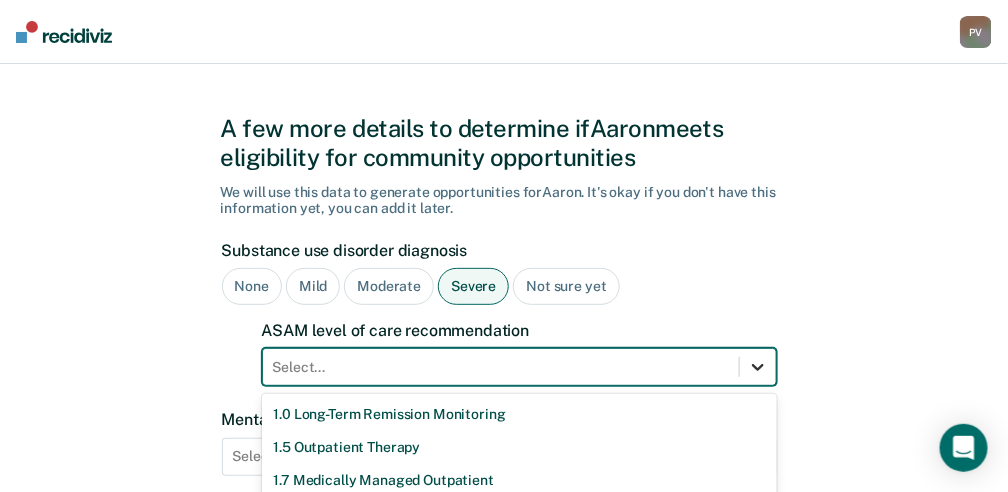 scroll, scrollTop: 231, scrollLeft: 0, axis: vertical 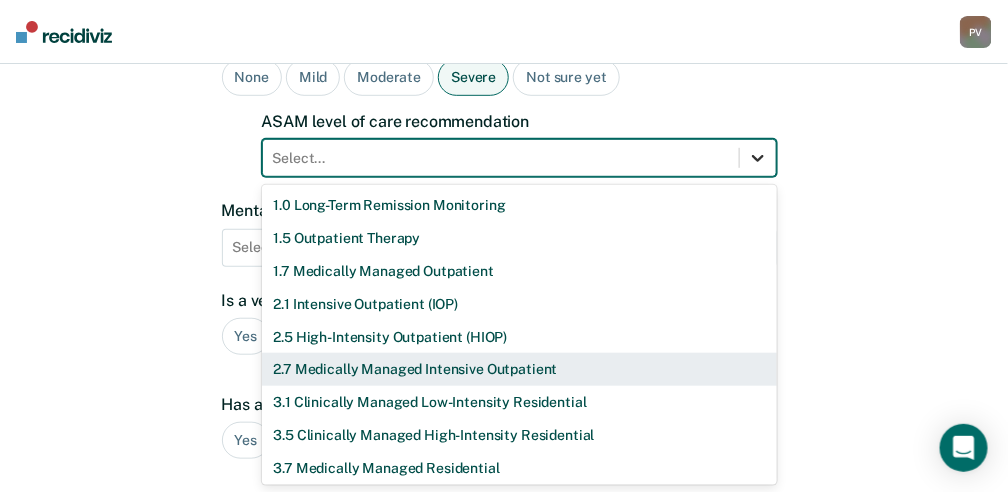click on "Select... 1.0 Long-Term Remission Monitoring 1.5 Outpatient Therapy 1.7 Medically Managed Outpatient 2.1 Intensive Outpatient (IOP) 2.5 High-Intensity Outpatient (HIOP) 2.7 Medically Managed Intensive Outpatient 3.1 Clinically Managed Low-Intensity Residential 3.5 Clinically Managed High-Intensity Residential 3.7 Medically Managed Residential 4.0 Medically Managed Inpatient None" at bounding box center [519, 158] 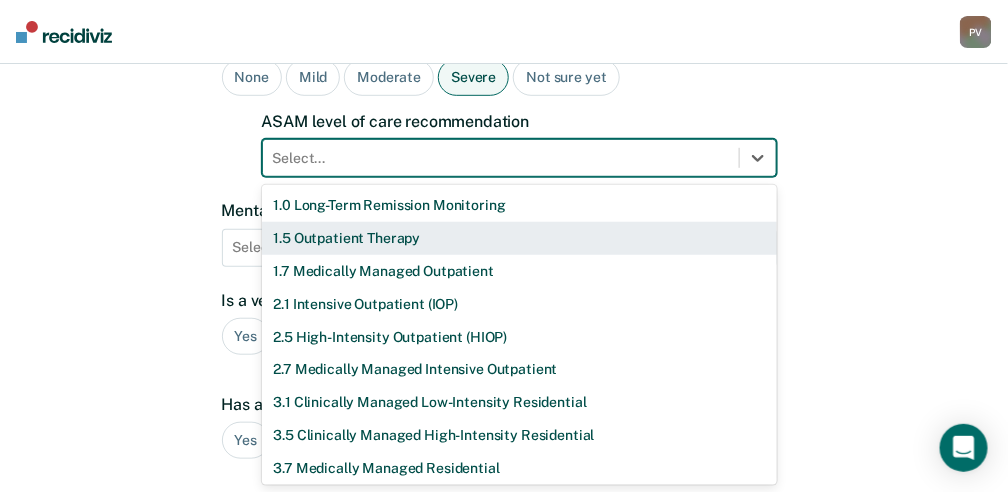 click on "1.5 Outpatient Therapy" at bounding box center (519, 238) 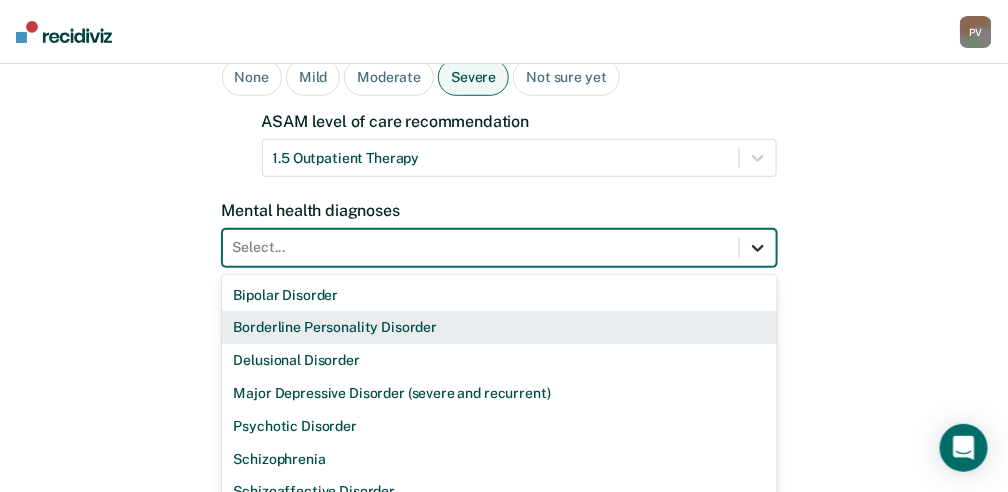 scroll, scrollTop: 320, scrollLeft: 0, axis: vertical 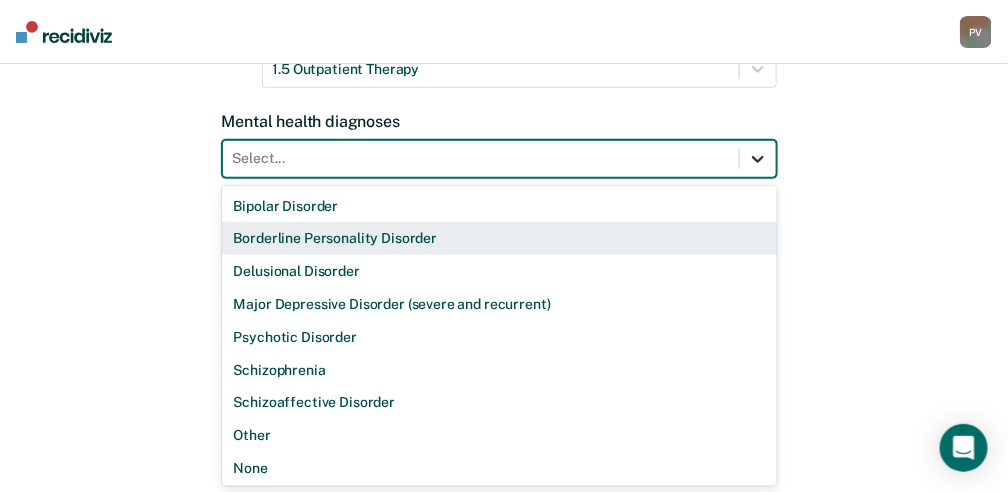 click on "Select... Bipolar Disorder Borderline Personality Disorder Delusional Disorder Major Depressive Disorder (severe and recurrent) Psychotic Disorder Schizophrenia Schizoaffective Disorder Other None" at bounding box center (499, 159) 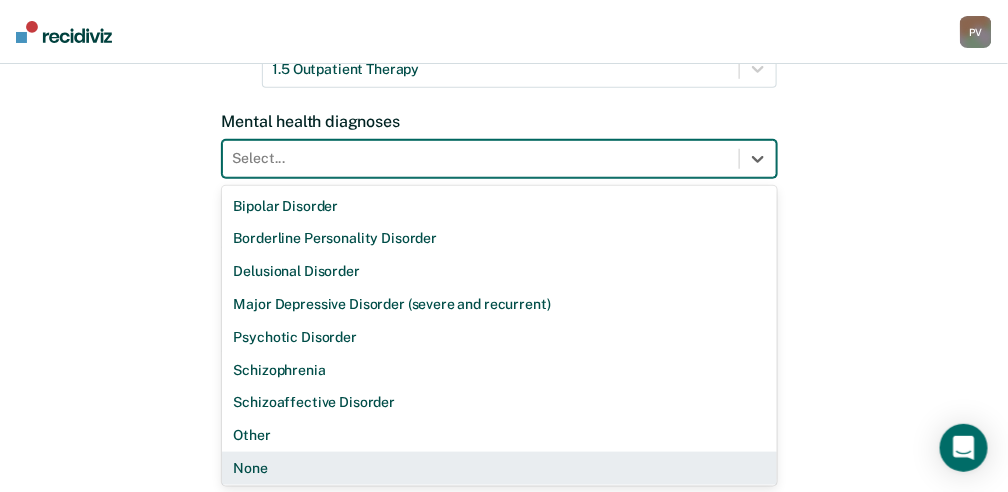 click on "None" at bounding box center (499, 468) 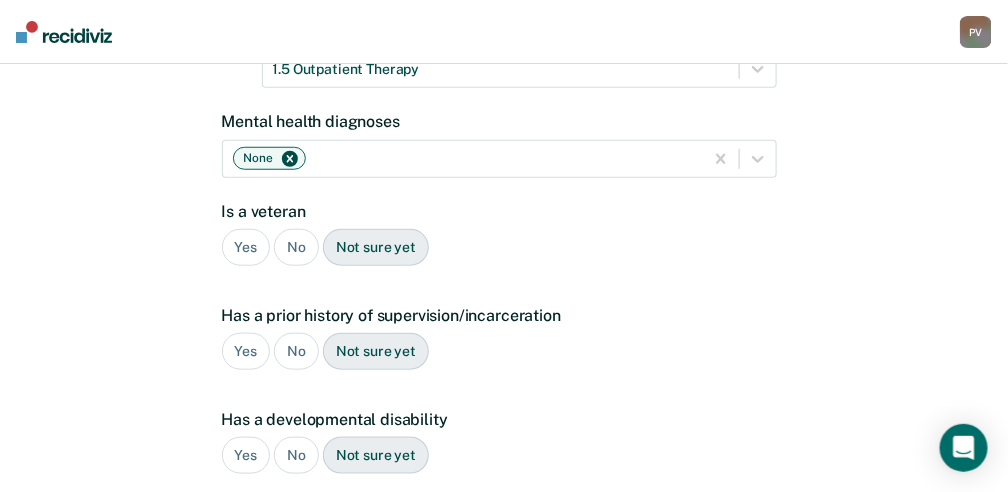 click on "No" at bounding box center (296, 247) 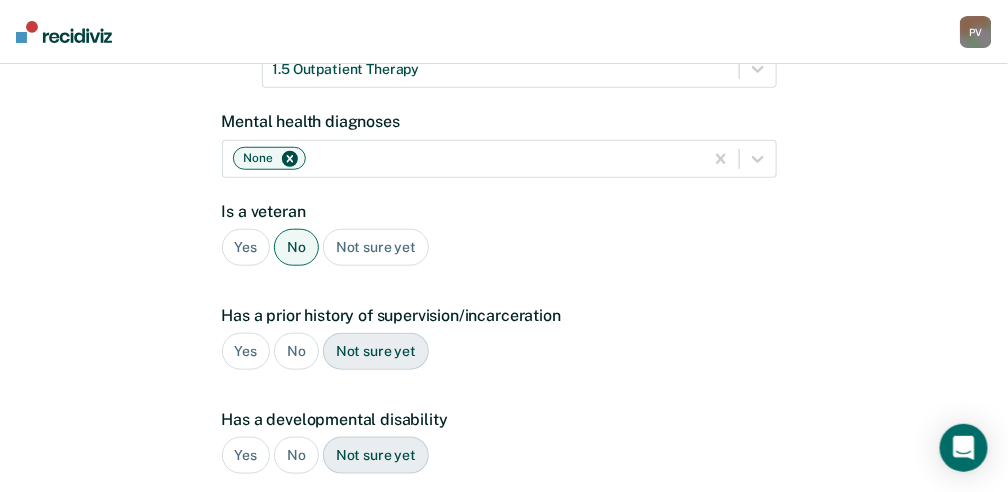 click on "No" at bounding box center [296, 351] 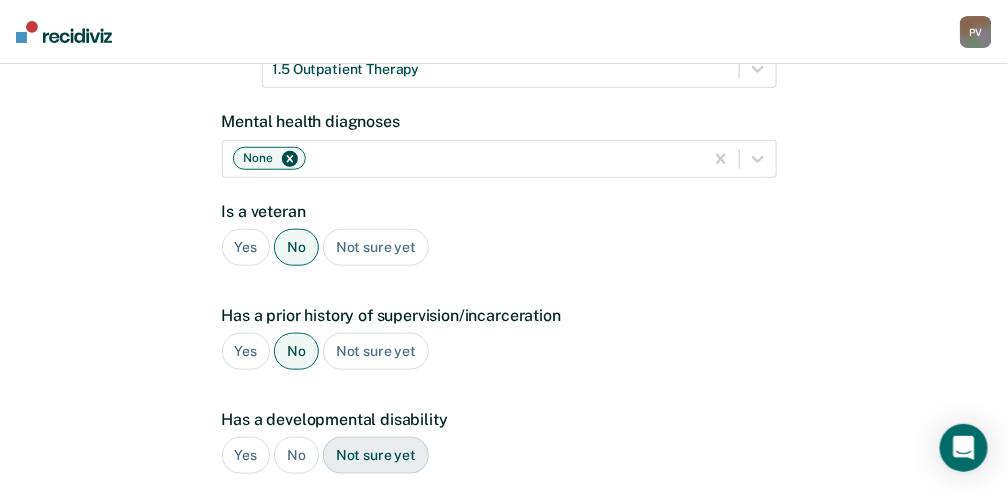 click on "No" at bounding box center (296, 455) 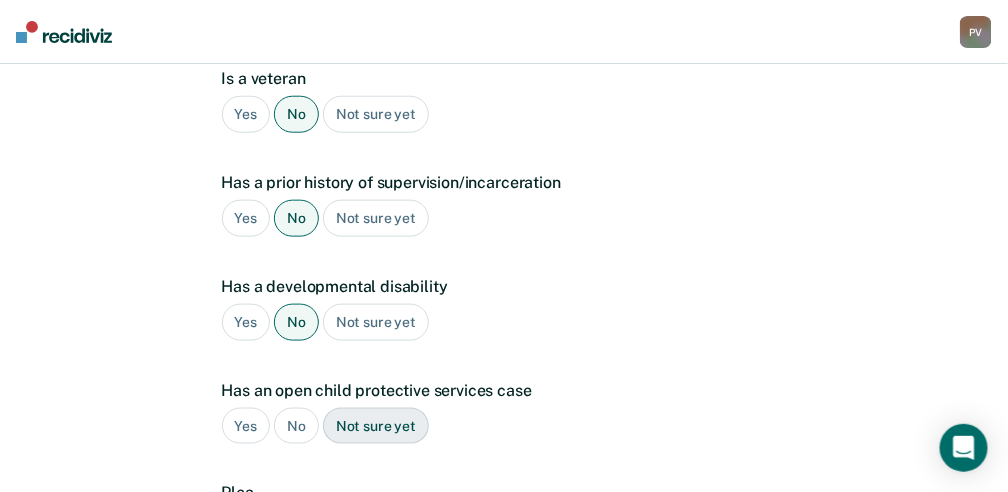 scroll, scrollTop: 520, scrollLeft: 0, axis: vertical 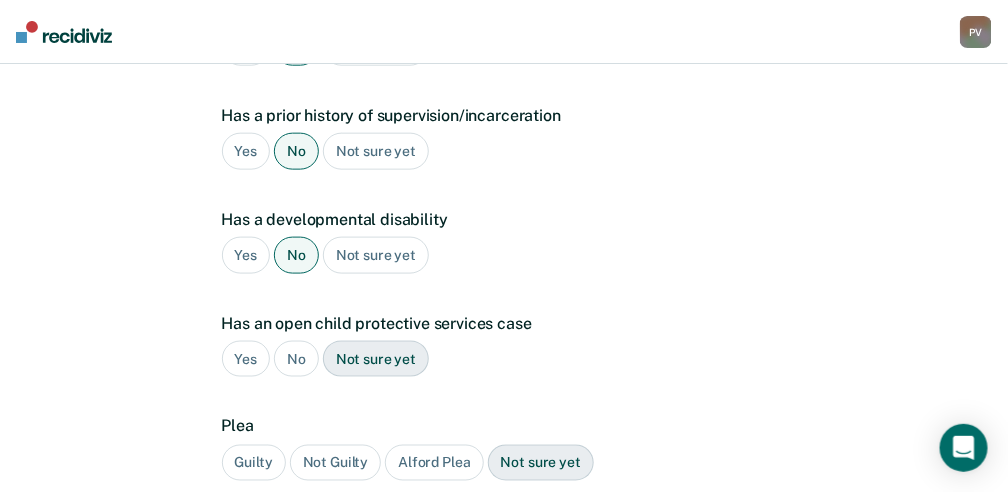 click on "No" at bounding box center [296, 359] 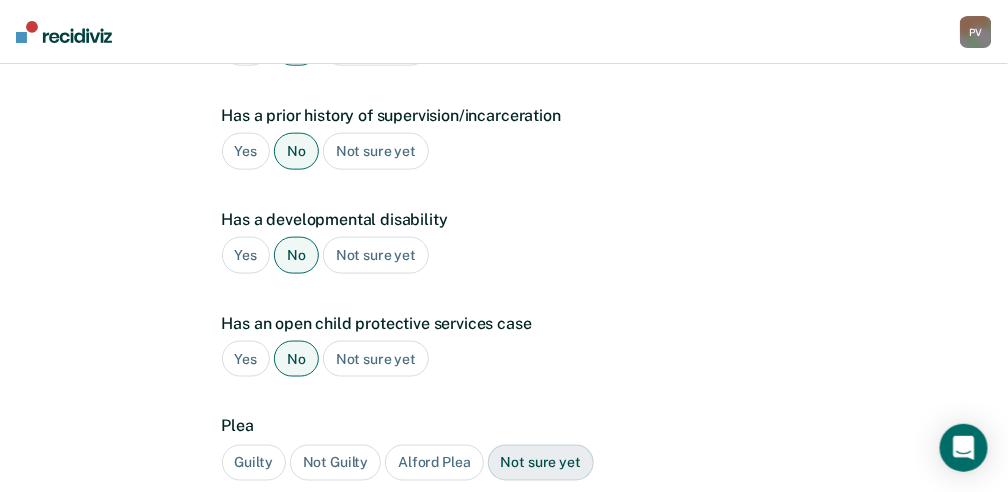 click on "Guilty" at bounding box center [254, 463] 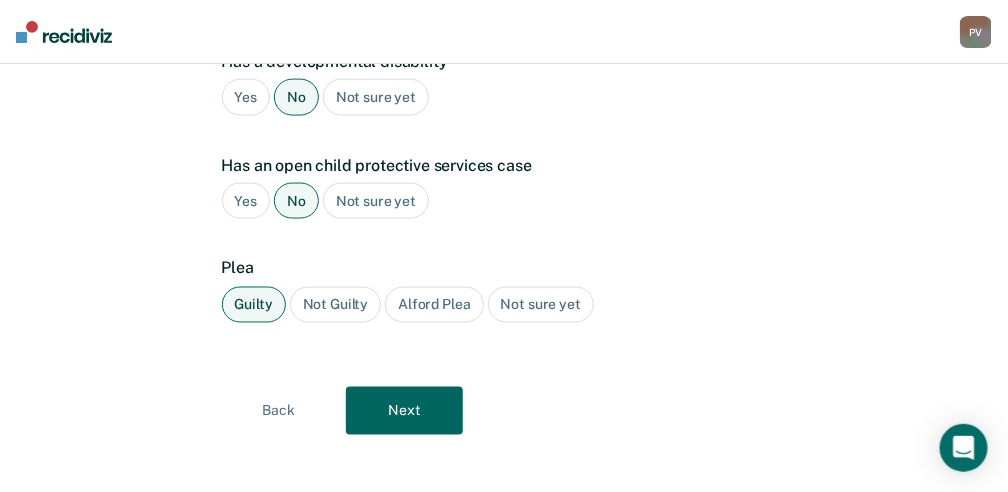 scroll, scrollTop: 688, scrollLeft: 0, axis: vertical 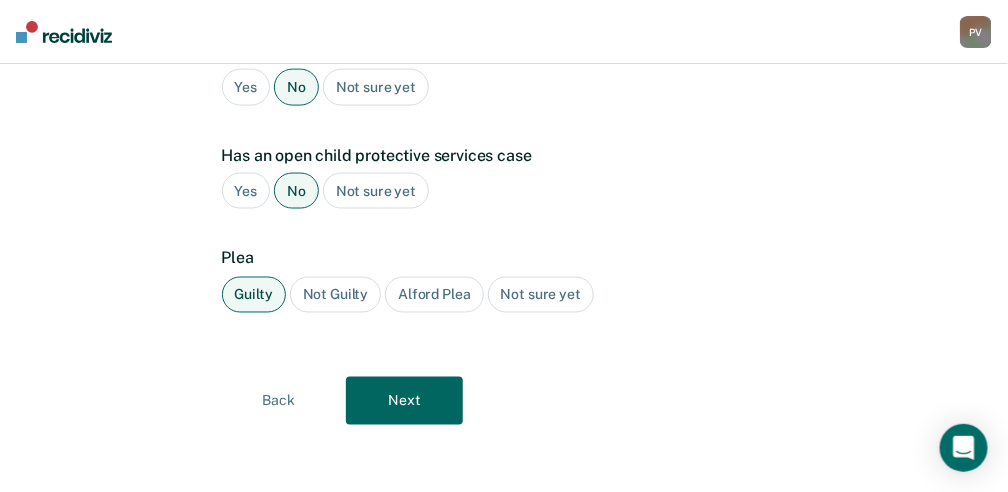 click on "Next" at bounding box center [404, 401] 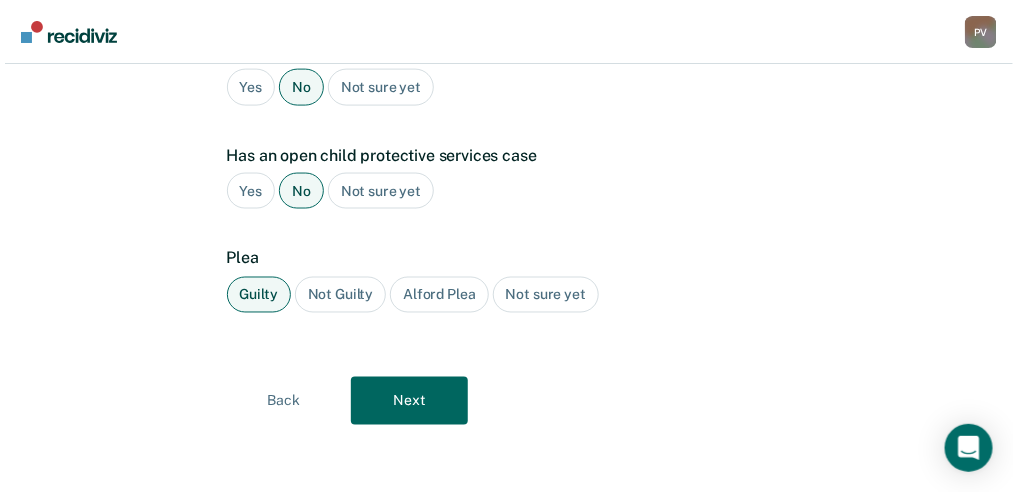 scroll, scrollTop: 0, scrollLeft: 0, axis: both 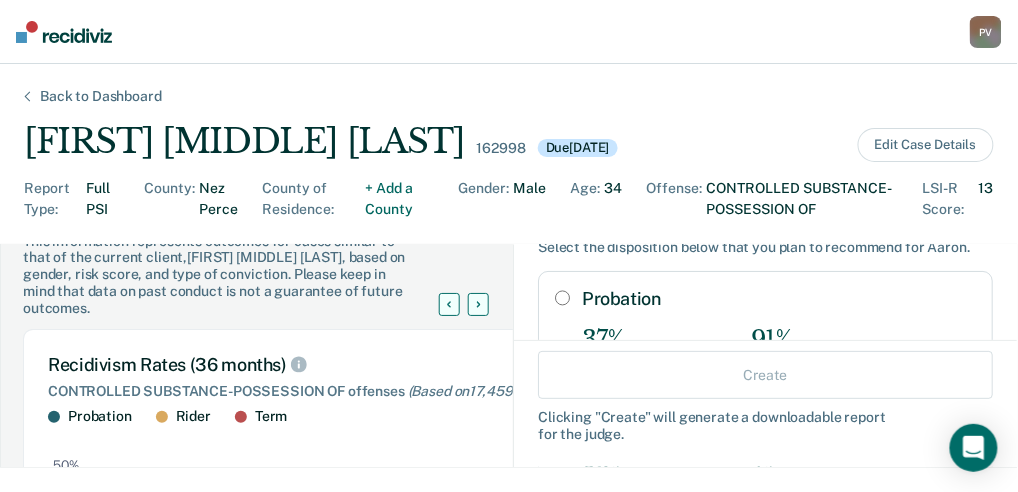 click on "Probation" at bounding box center [562, 298] 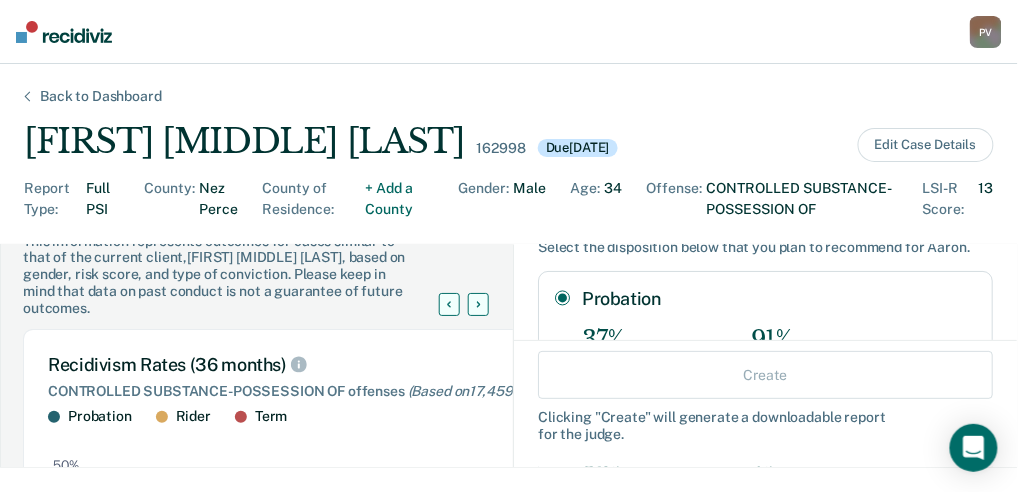 radio on "true" 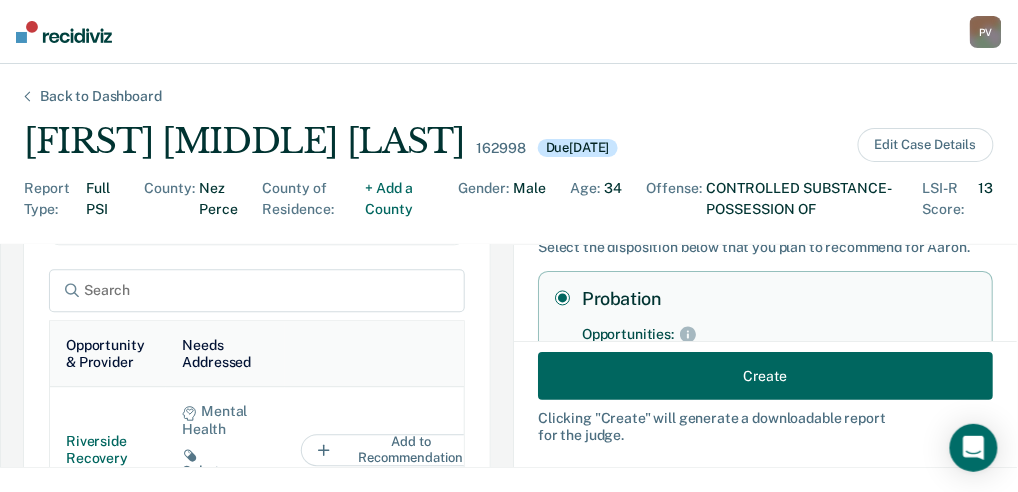 scroll, scrollTop: 1066, scrollLeft: 0, axis: vertical 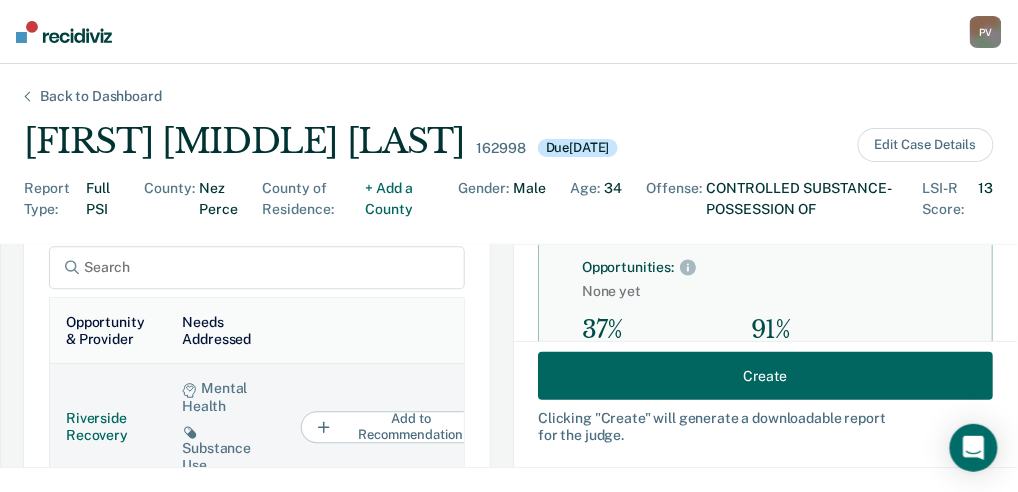 click on "Add to Recommendation" at bounding box center [401, 427] 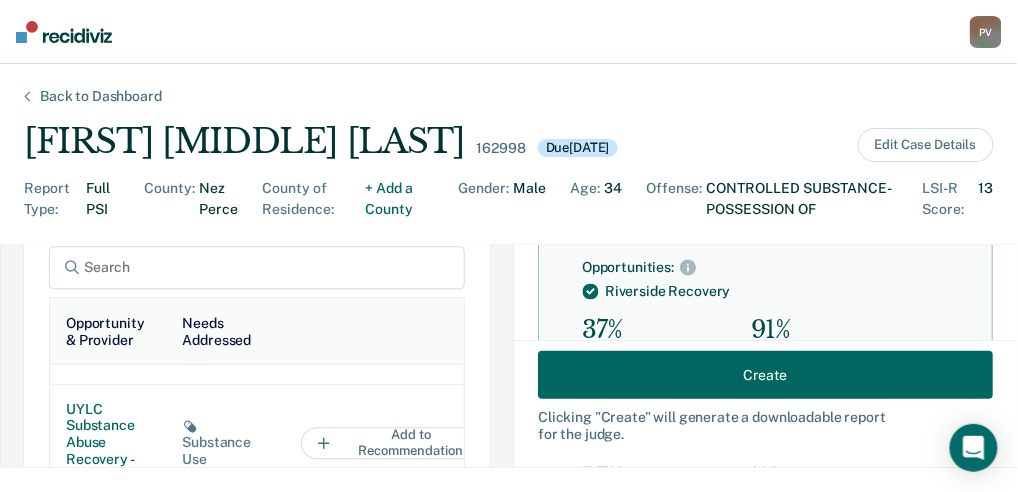scroll, scrollTop: 333, scrollLeft: 0, axis: vertical 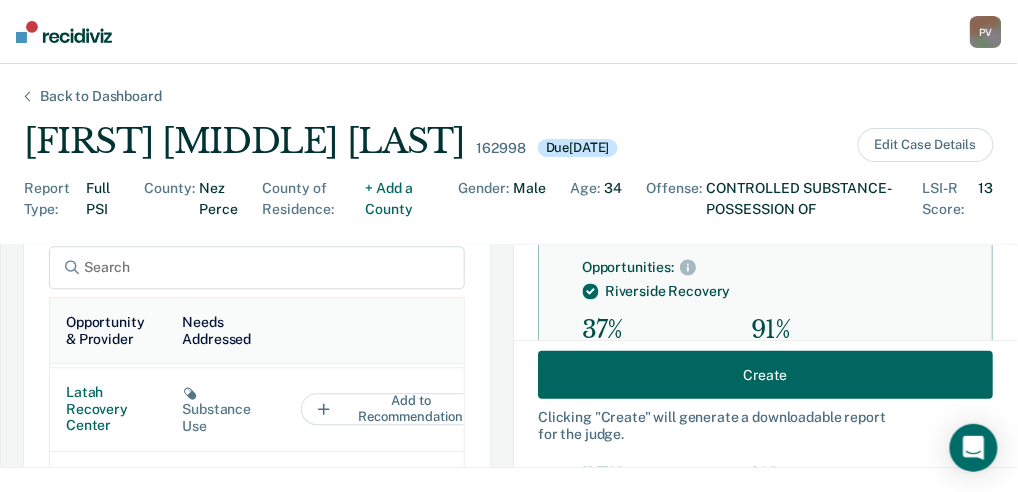 click on "Add to Recommendation" at bounding box center (401, 409) 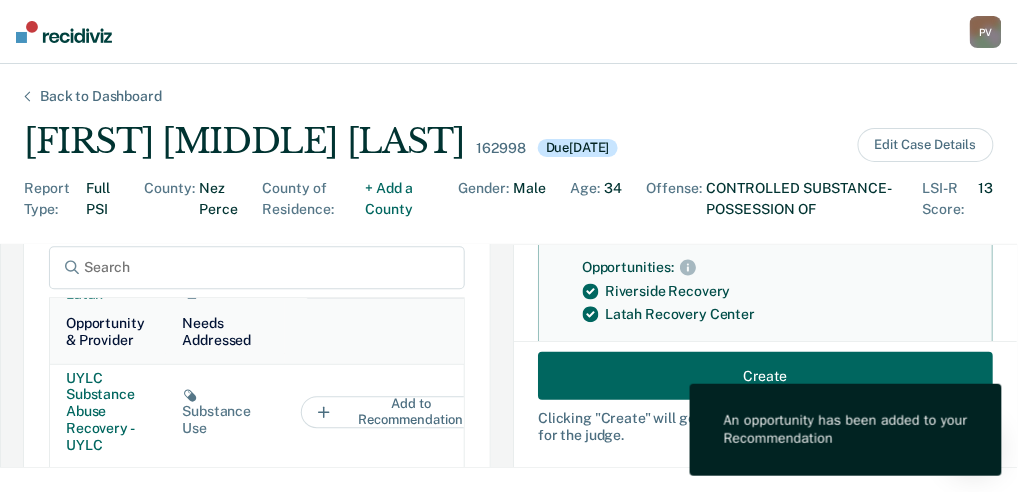 scroll, scrollTop: 440, scrollLeft: 0, axis: vertical 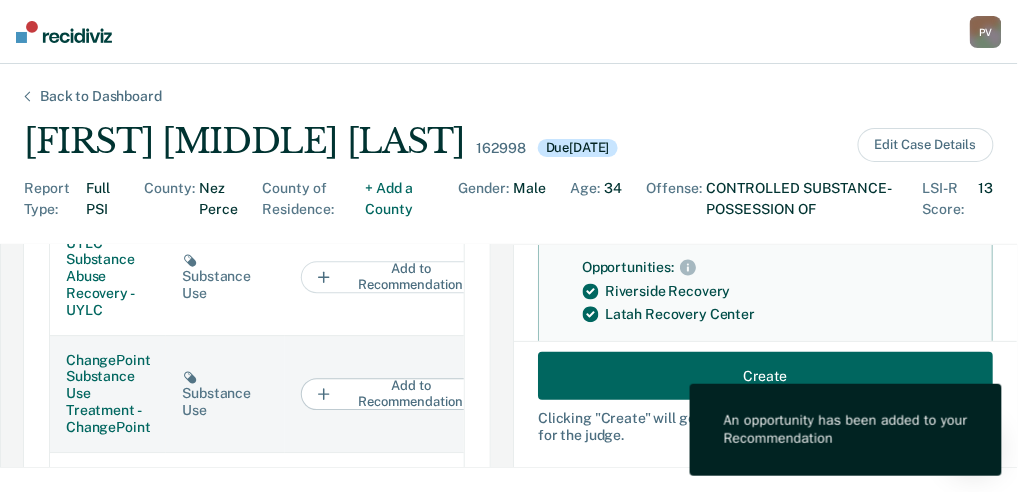 click on "Add to Recommendation" at bounding box center (401, 394) 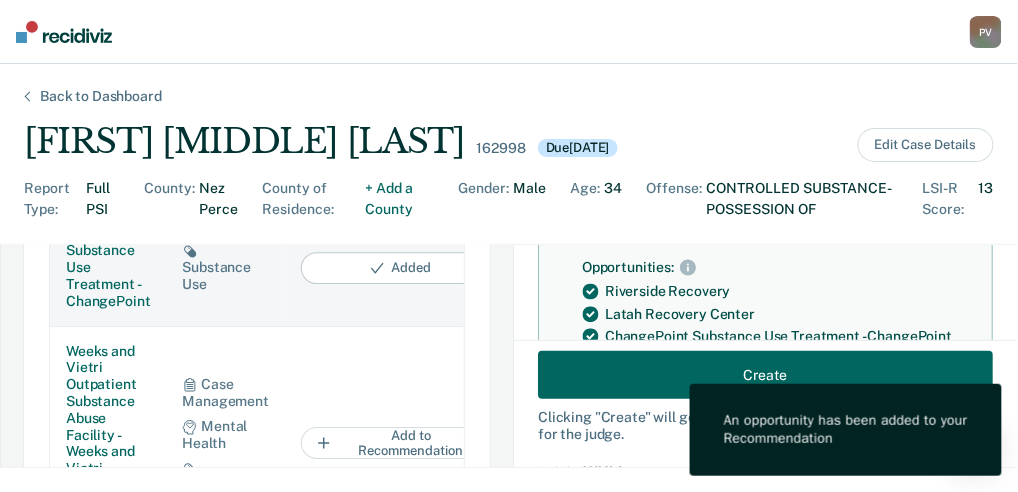 scroll, scrollTop: 1333, scrollLeft: 0, axis: vertical 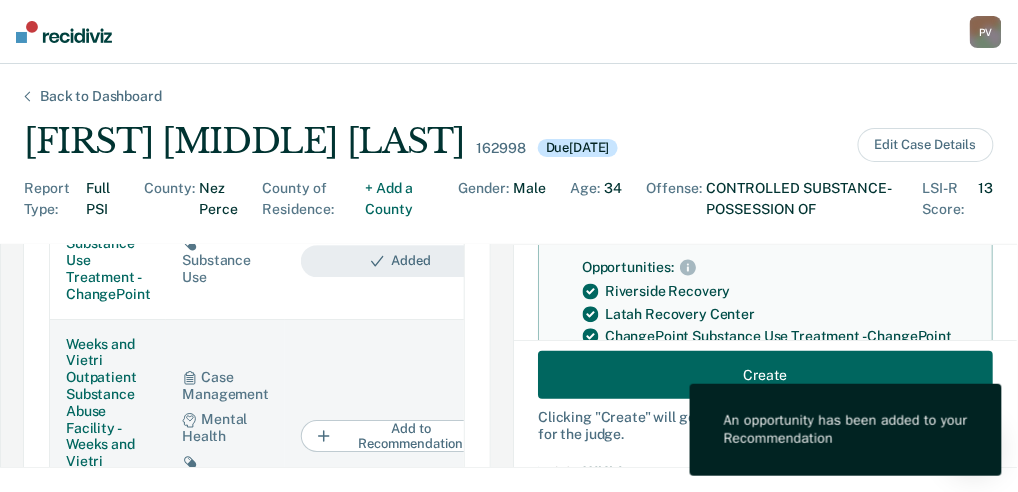 click on "Add to Recommendation" at bounding box center [401, 436] 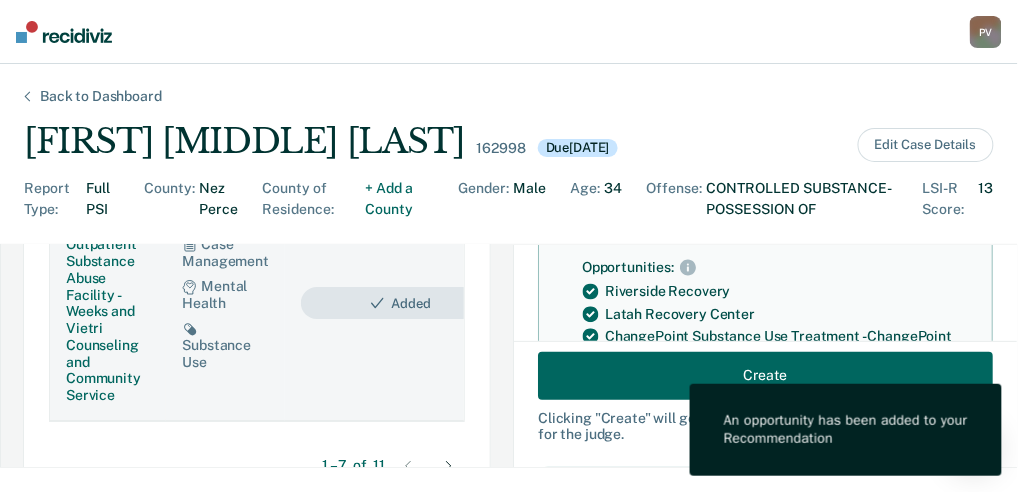 scroll, scrollTop: 1533, scrollLeft: 0, axis: vertical 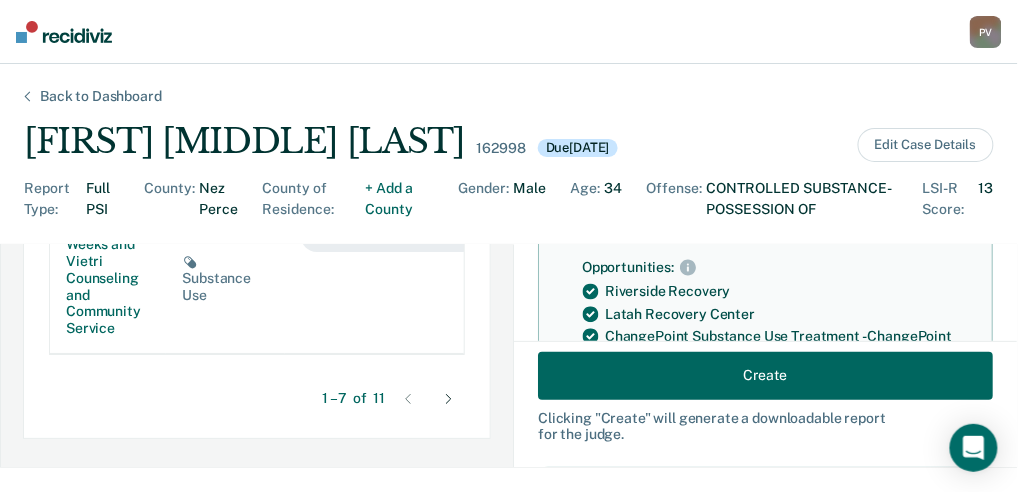 click 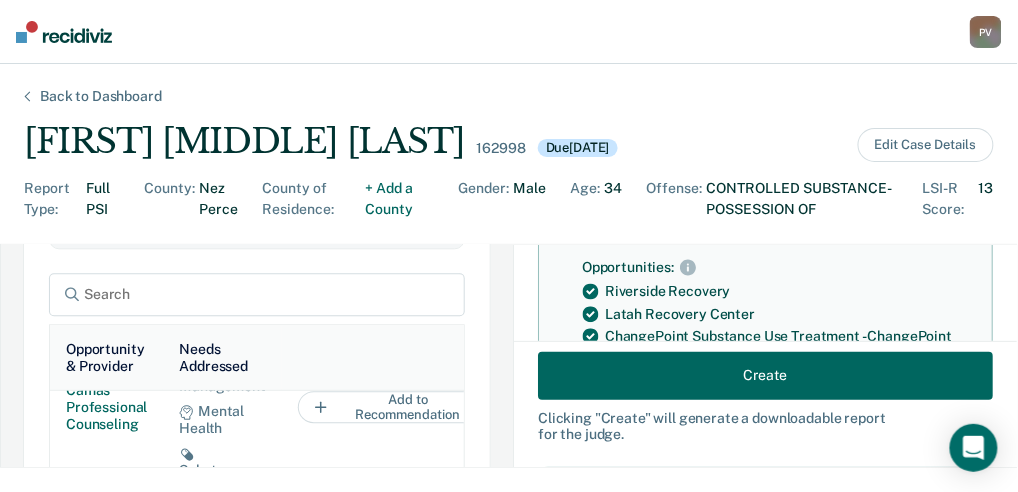scroll, scrollTop: 1061, scrollLeft: 0, axis: vertical 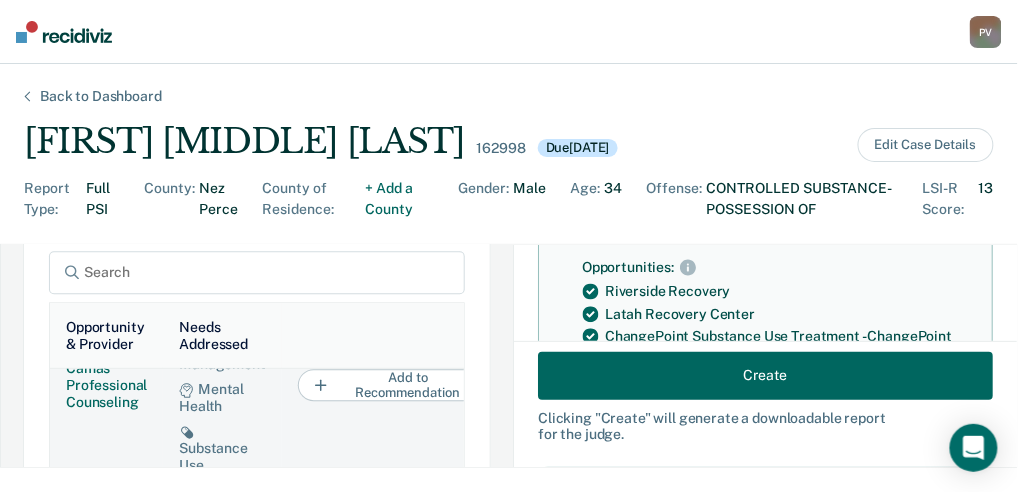 click on "Add to Recommendation" at bounding box center (398, 385) 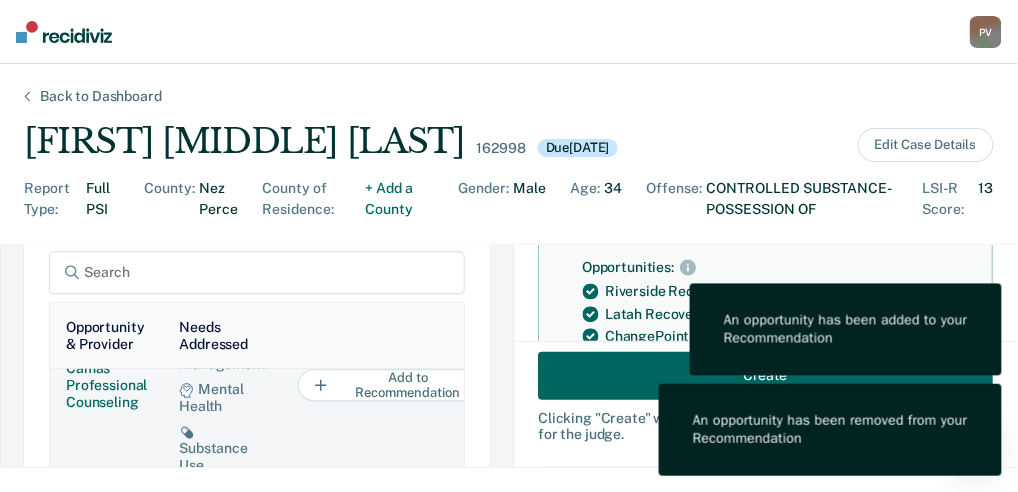 scroll, scrollTop: 157, scrollLeft: 0, axis: vertical 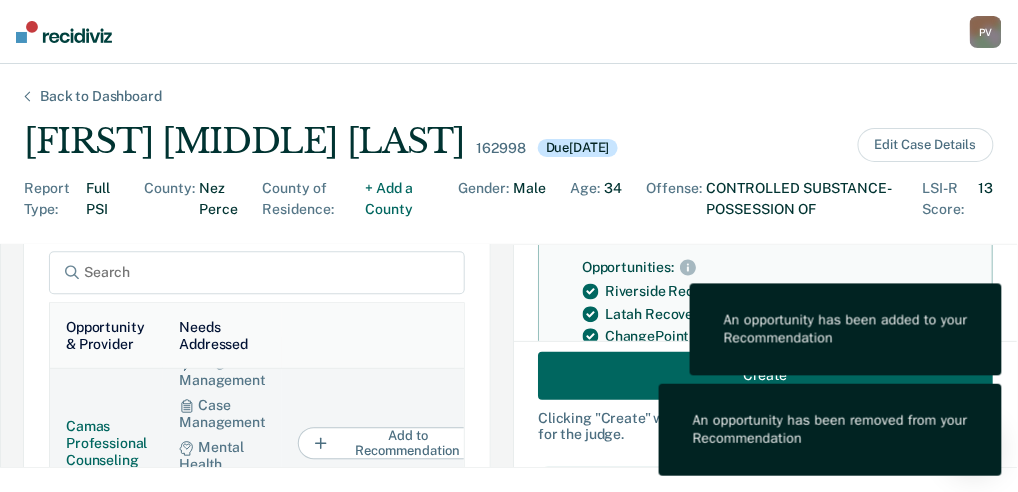 click on "Add to Recommendation" at bounding box center (398, 443) 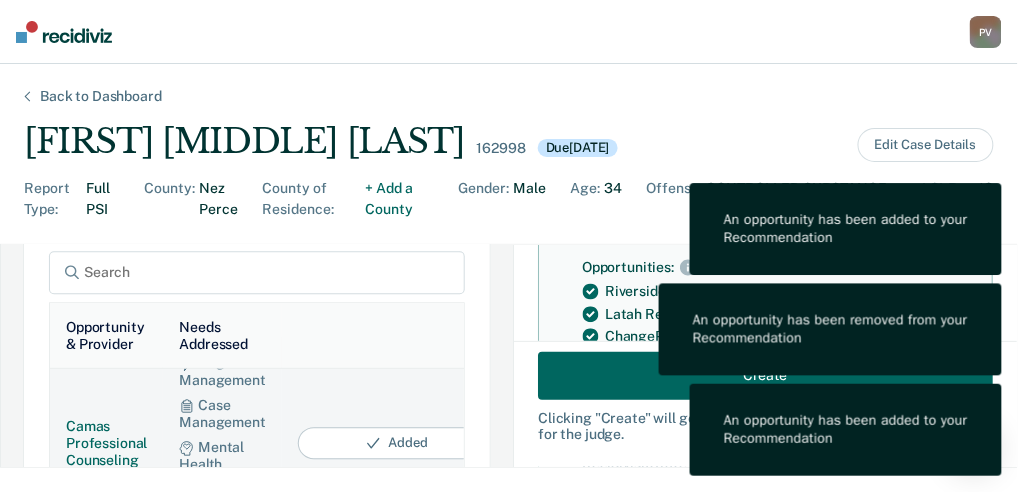 click 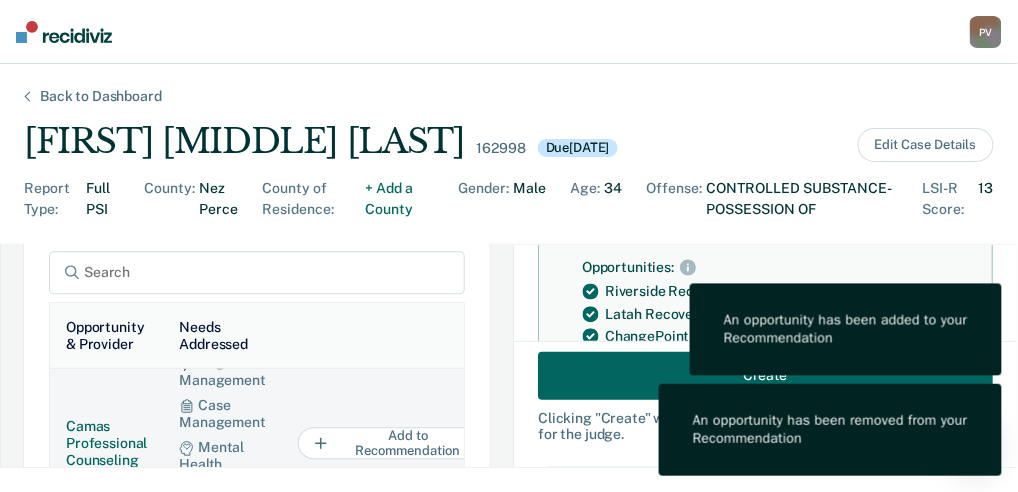 scroll, scrollTop: 224, scrollLeft: 0, axis: vertical 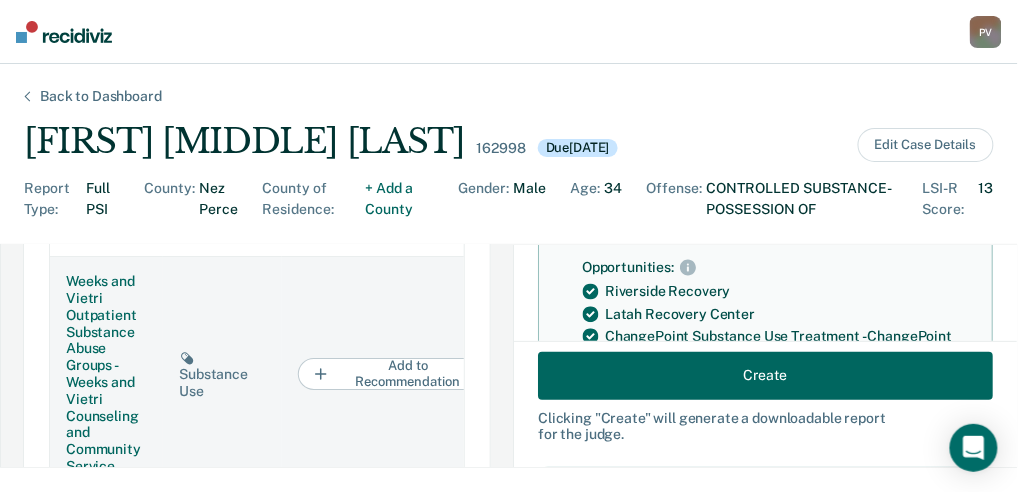 click on "Add to Recommendation" at bounding box center (398, 374) 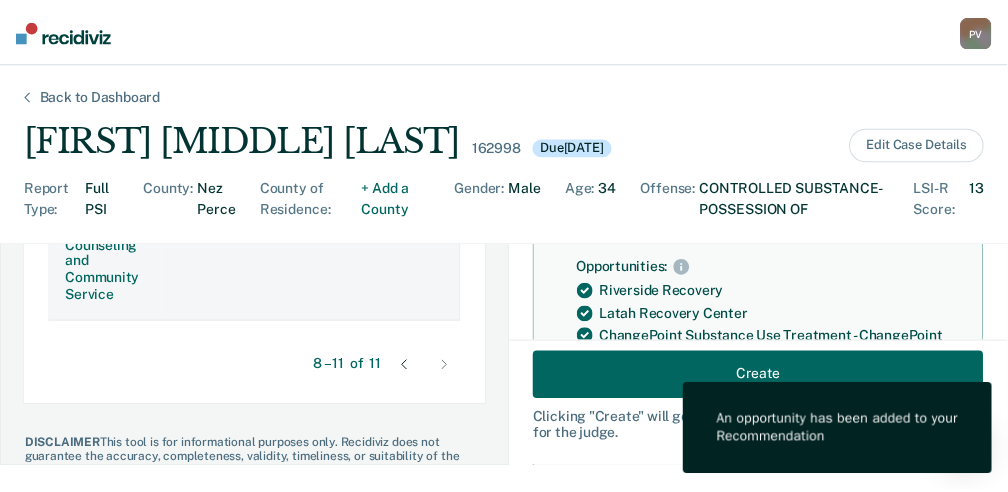 scroll, scrollTop: 1595, scrollLeft: 0, axis: vertical 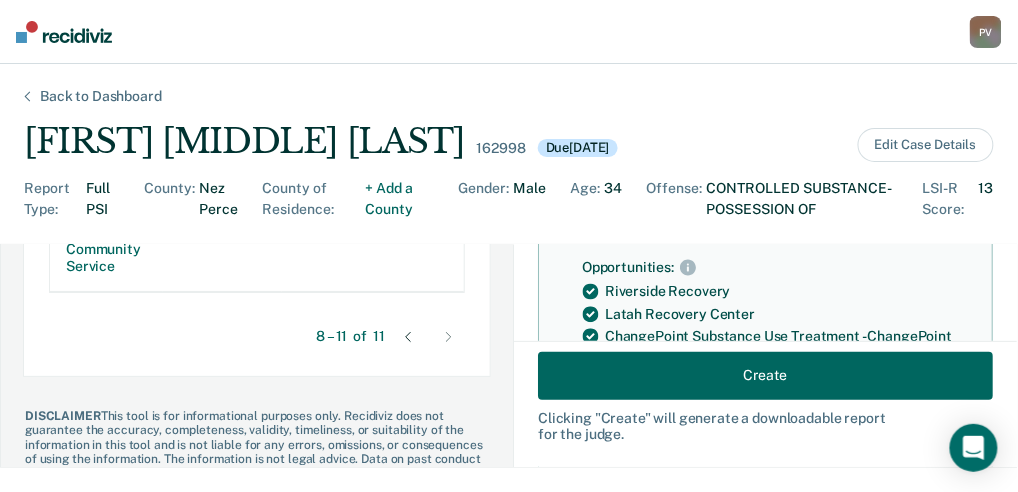 click on "Create" at bounding box center [765, 375] 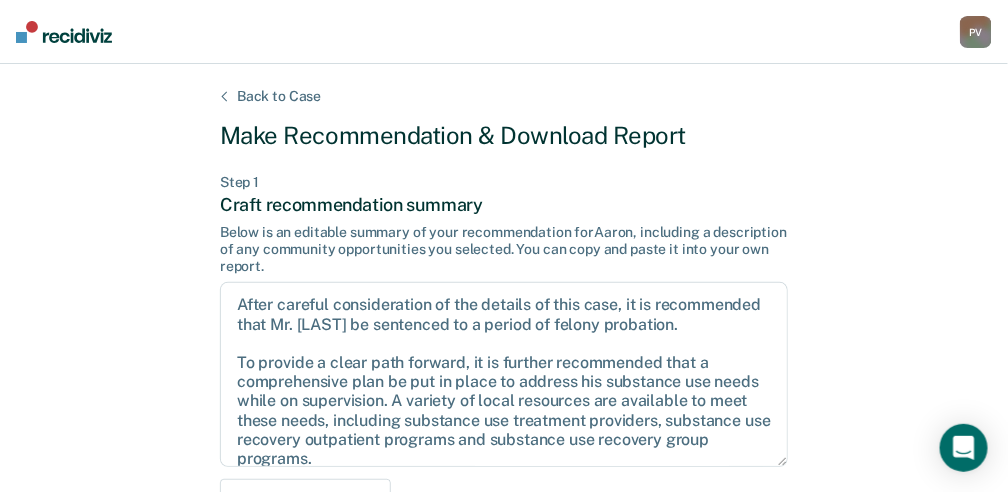 scroll, scrollTop: 133, scrollLeft: 0, axis: vertical 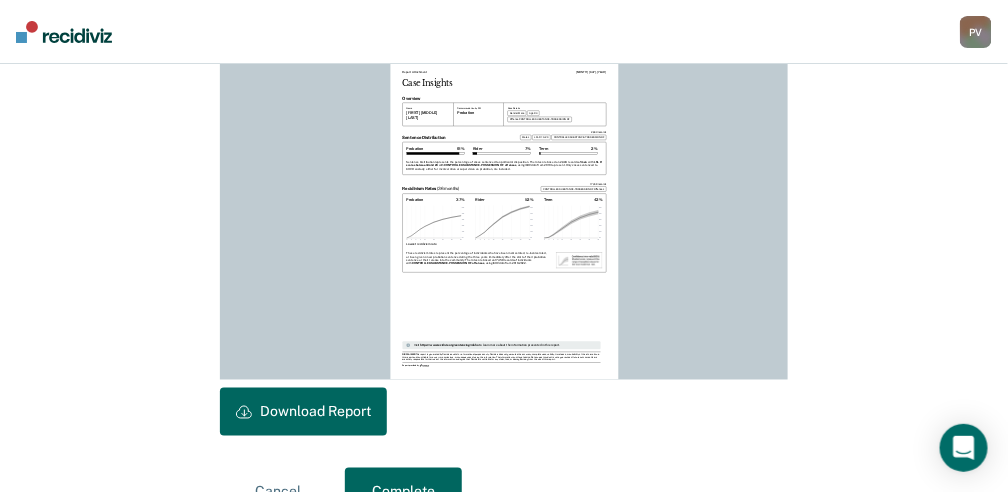 click on "Download Report" at bounding box center (303, 412) 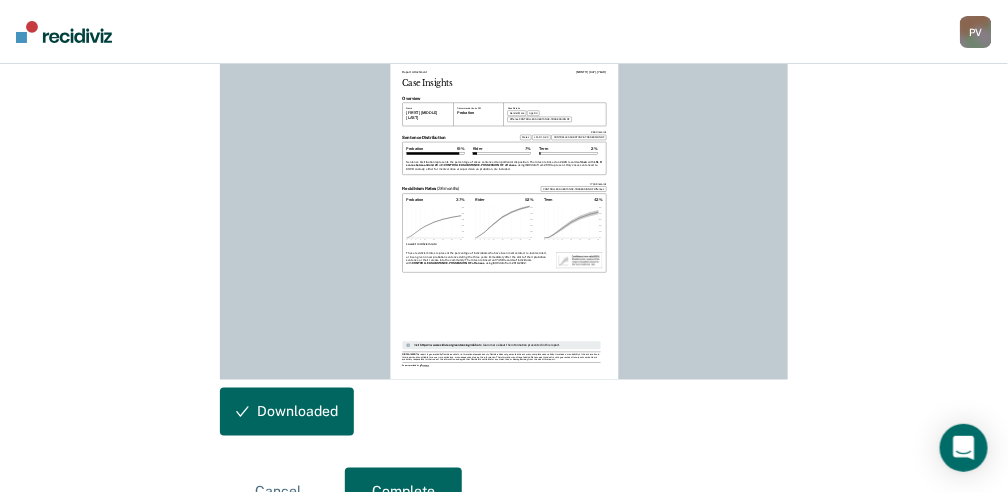 scroll, scrollTop: 600, scrollLeft: 0, axis: vertical 